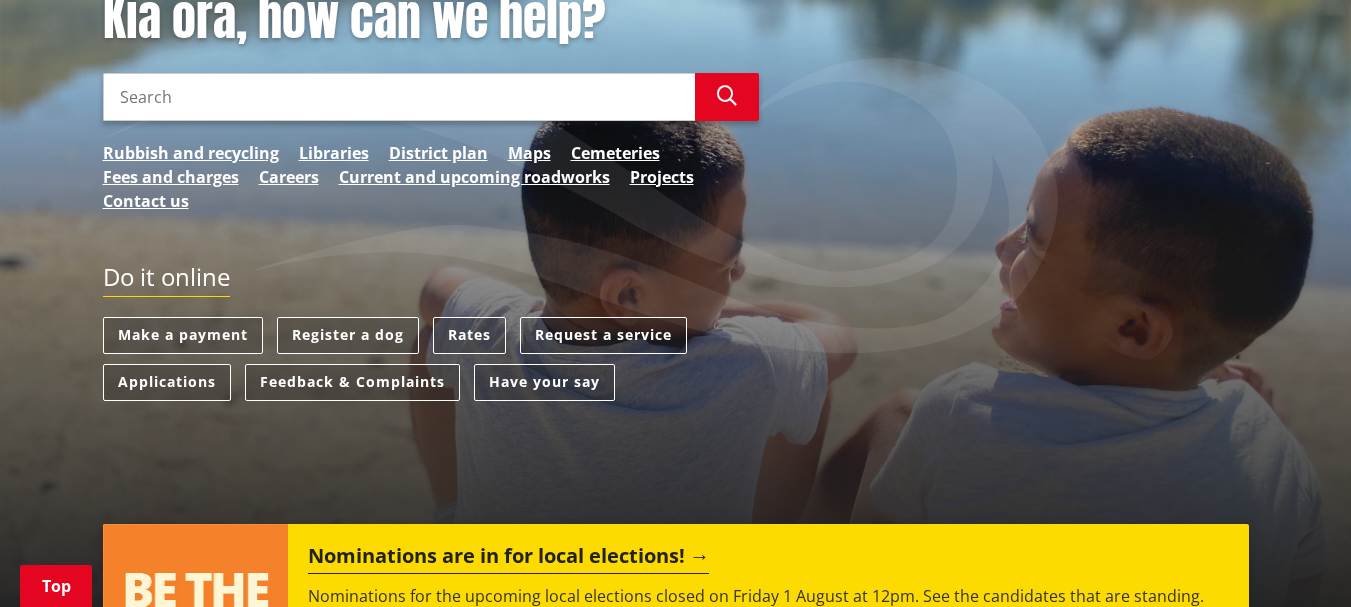 scroll, scrollTop: 300, scrollLeft: 0, axis: vertical 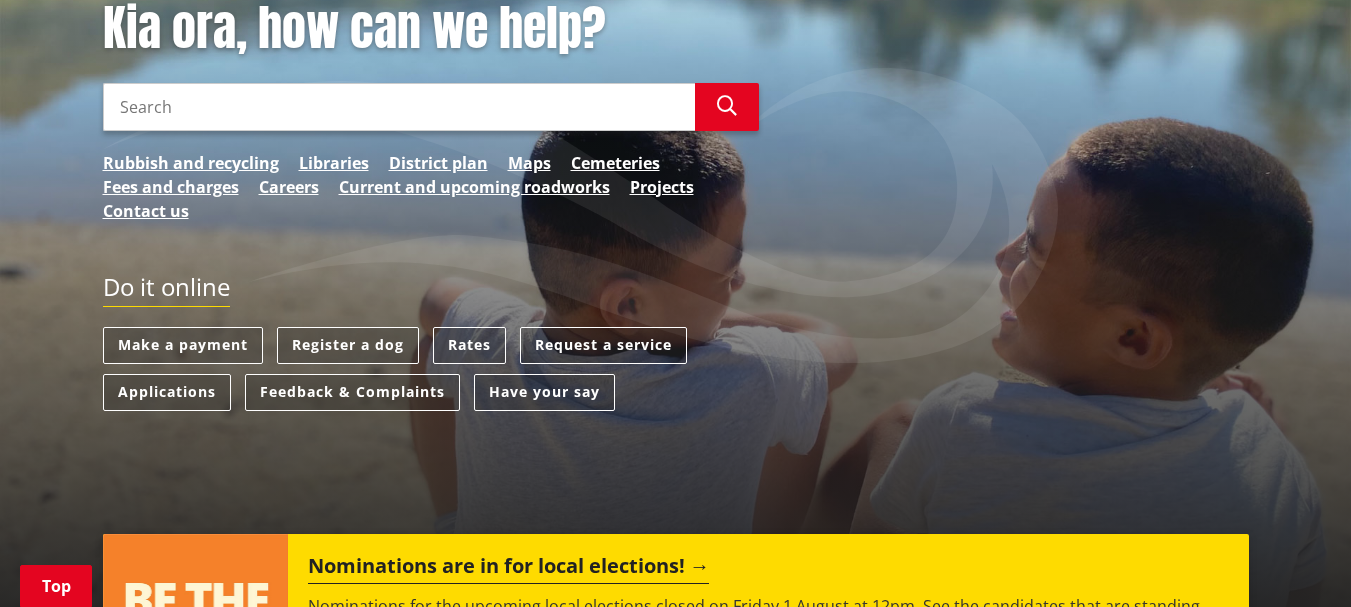 click on "Search" at bounding box center (399, 107) 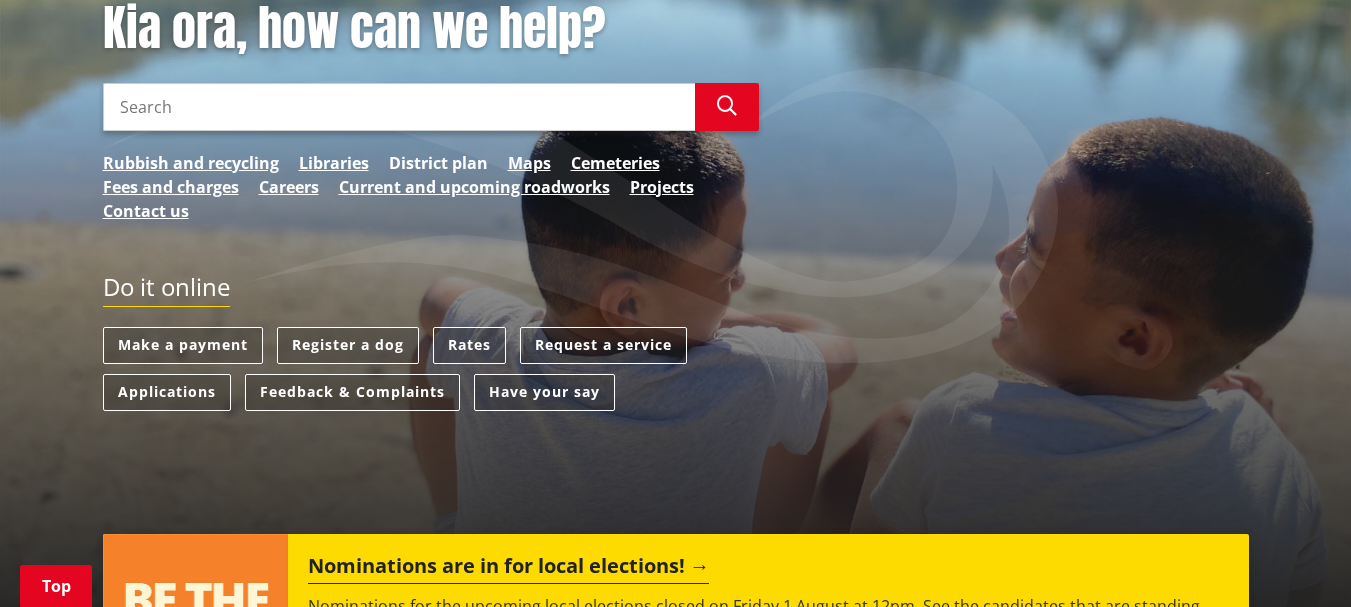 click on "District plan" at bounding box center (438, 163) 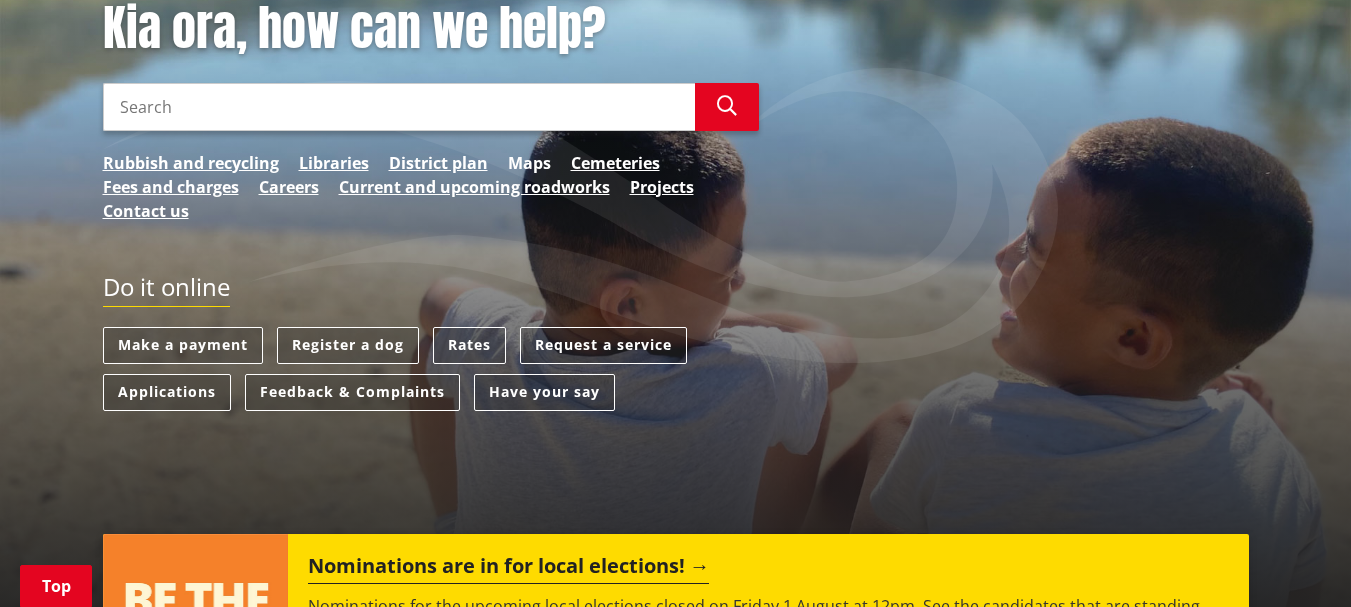 click on "Maps" at bounding box center (529, 163) 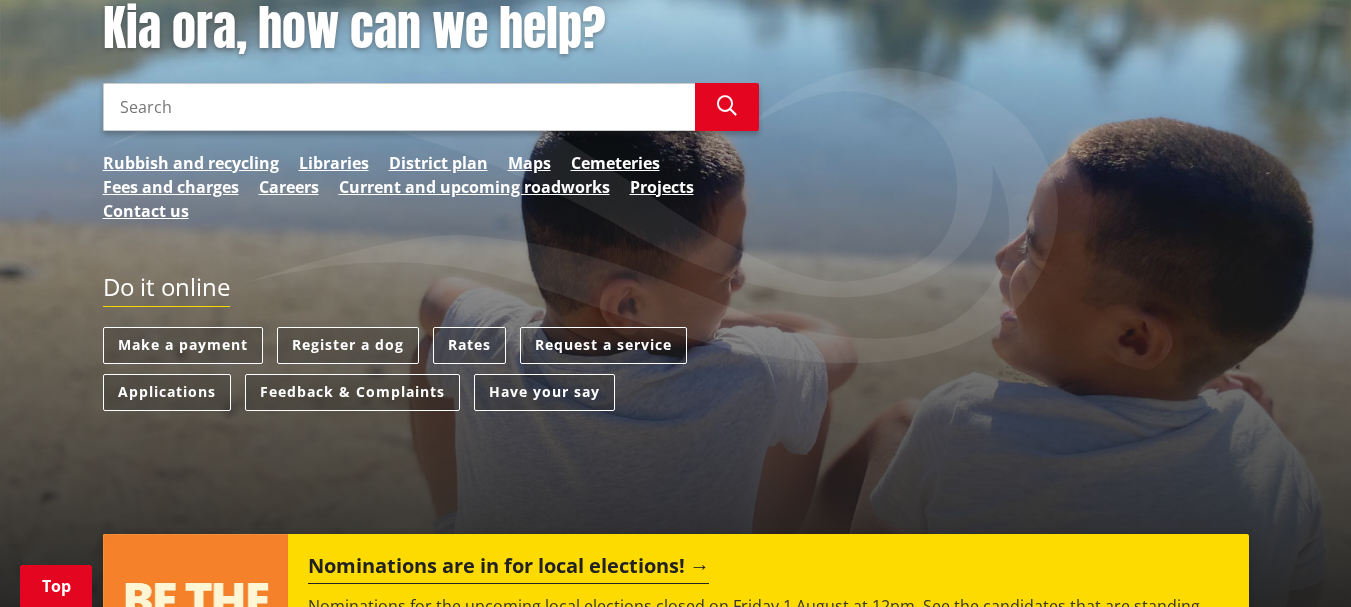 click on "Search" at bounding box center (399, 107) 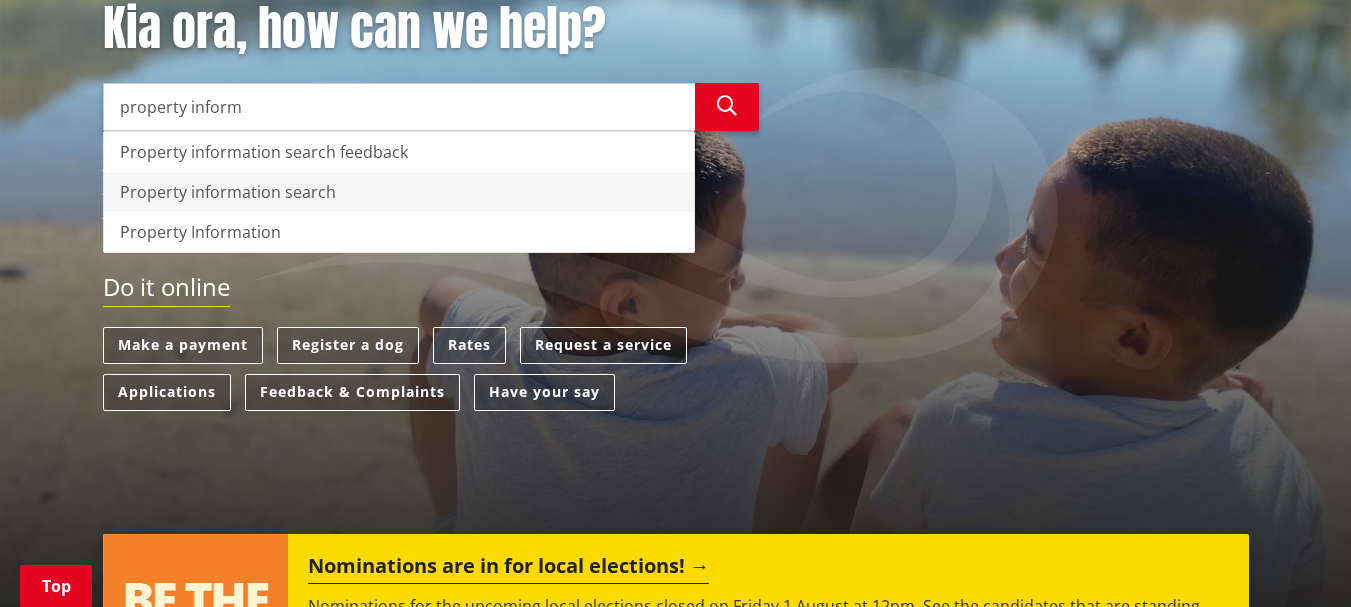 click on "Property information search" at bounding box center (399, 192) 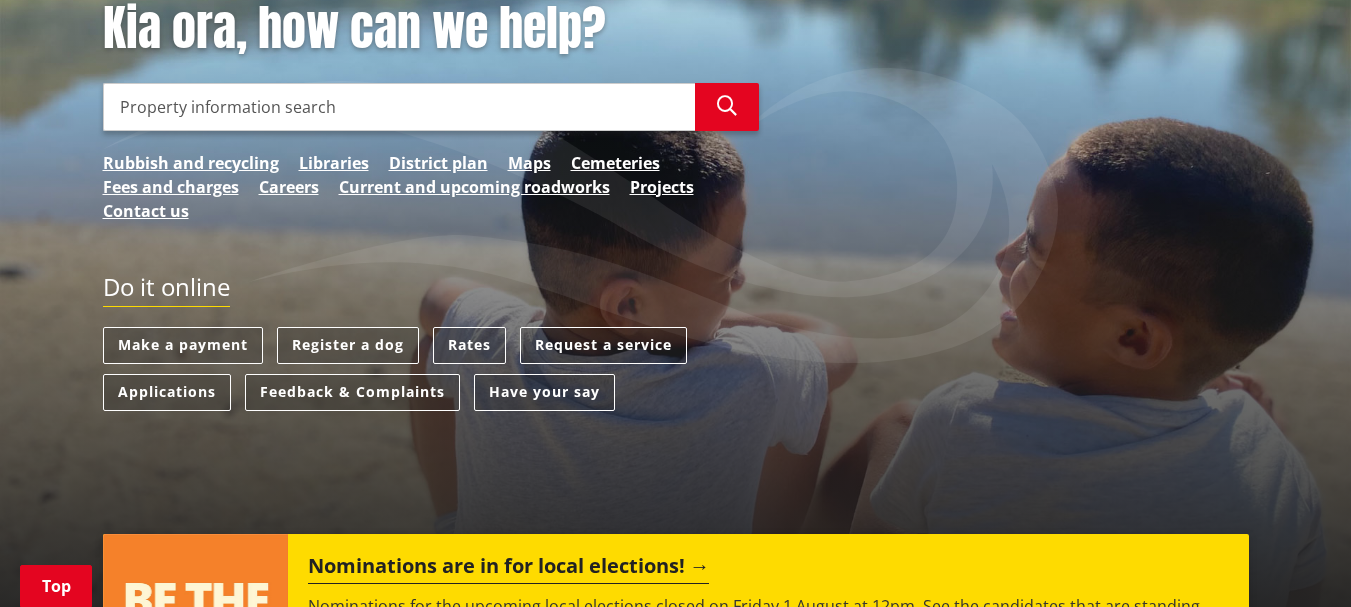 type on "Property information search" 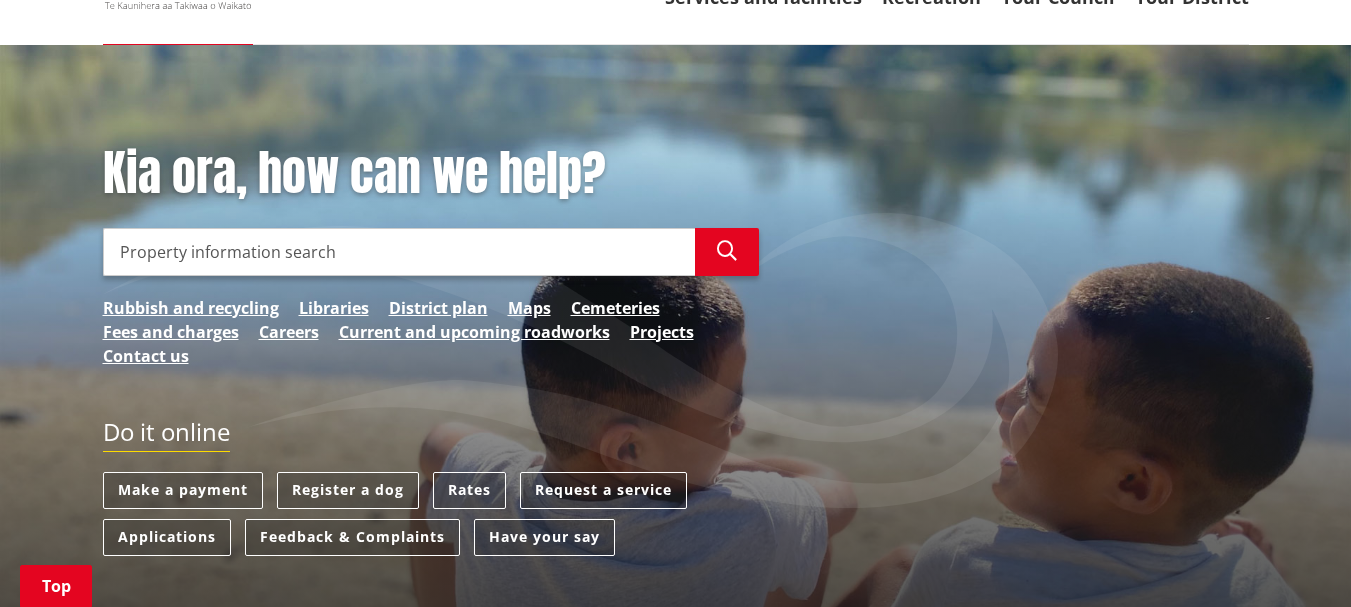 scroll, scrollTop: 300, scrollLeft: 0, axis: vertical 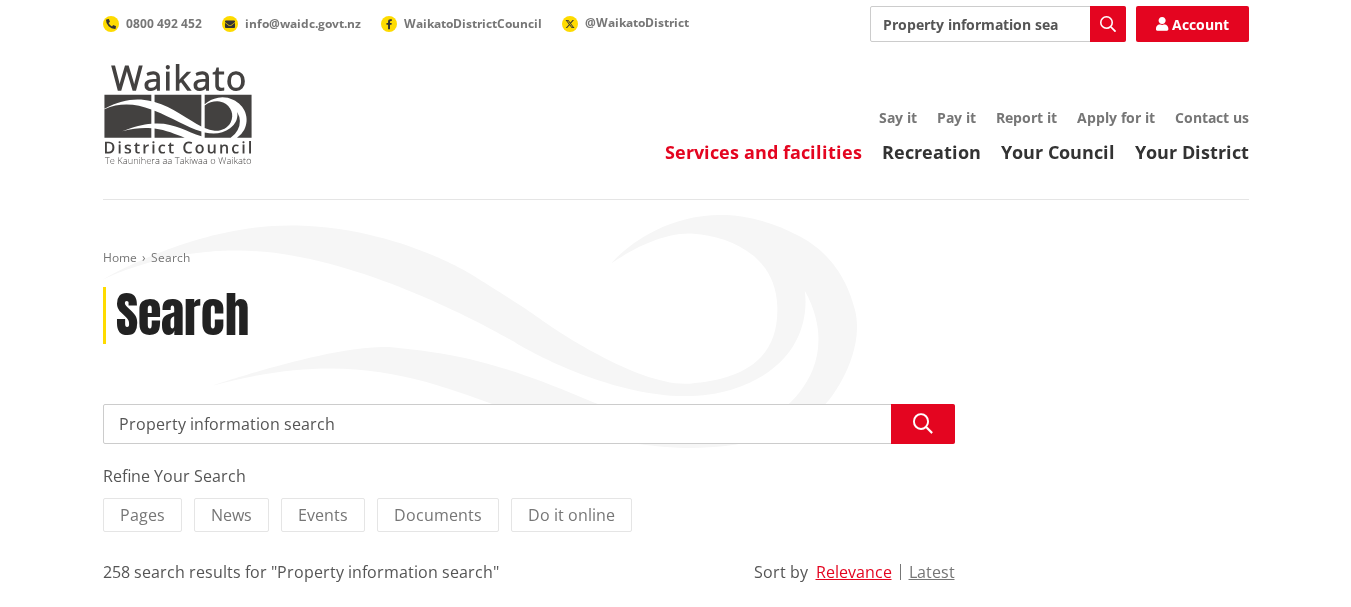click on "Services and facilities" at bounding box center (763, 152) 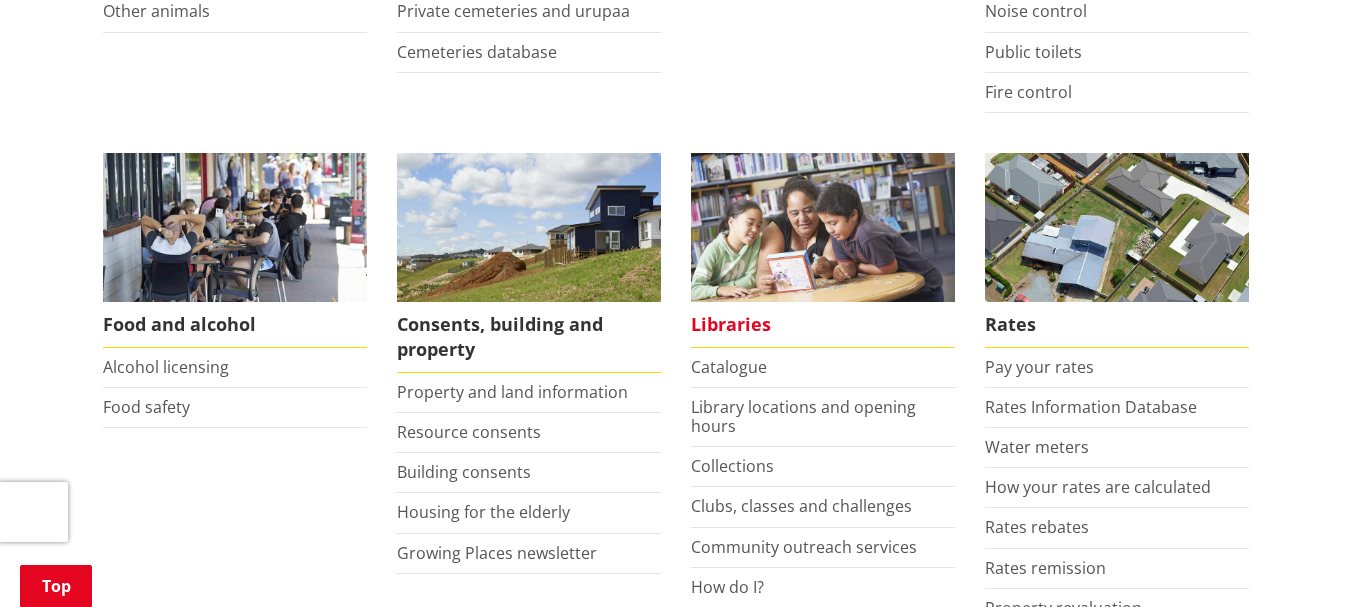 scroll, scrollTop: 800, scrollLeft: 0, axis: vertical 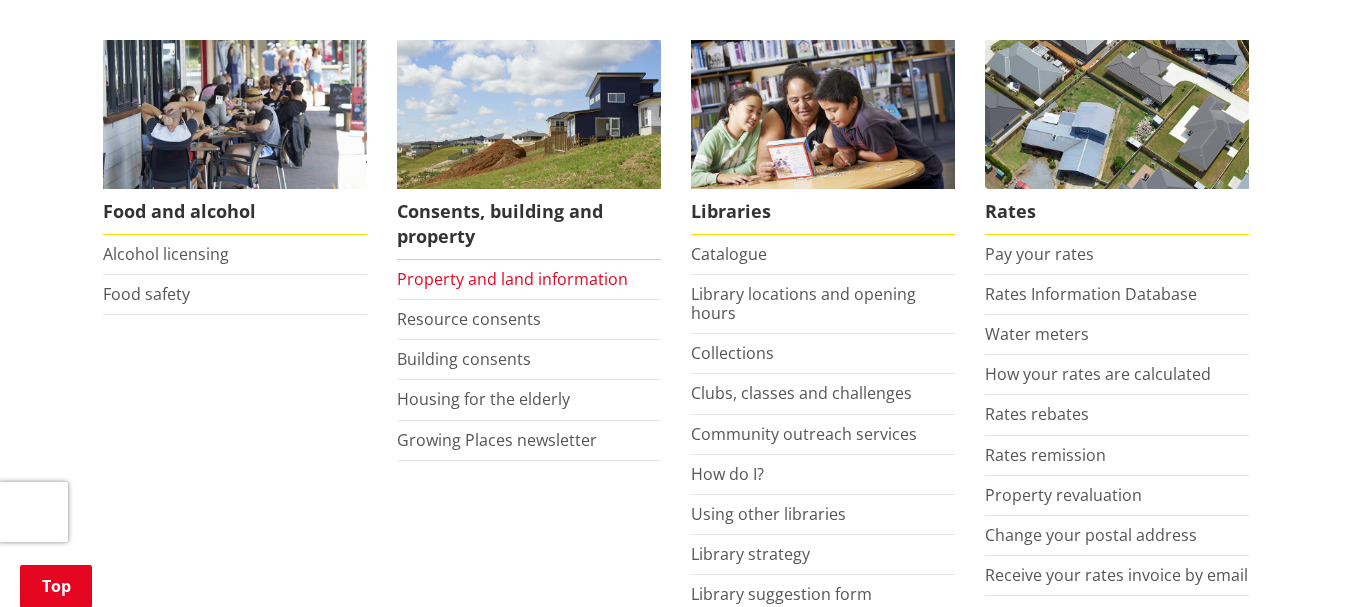 click on "Property and land information" at bounding box center (512, 279) 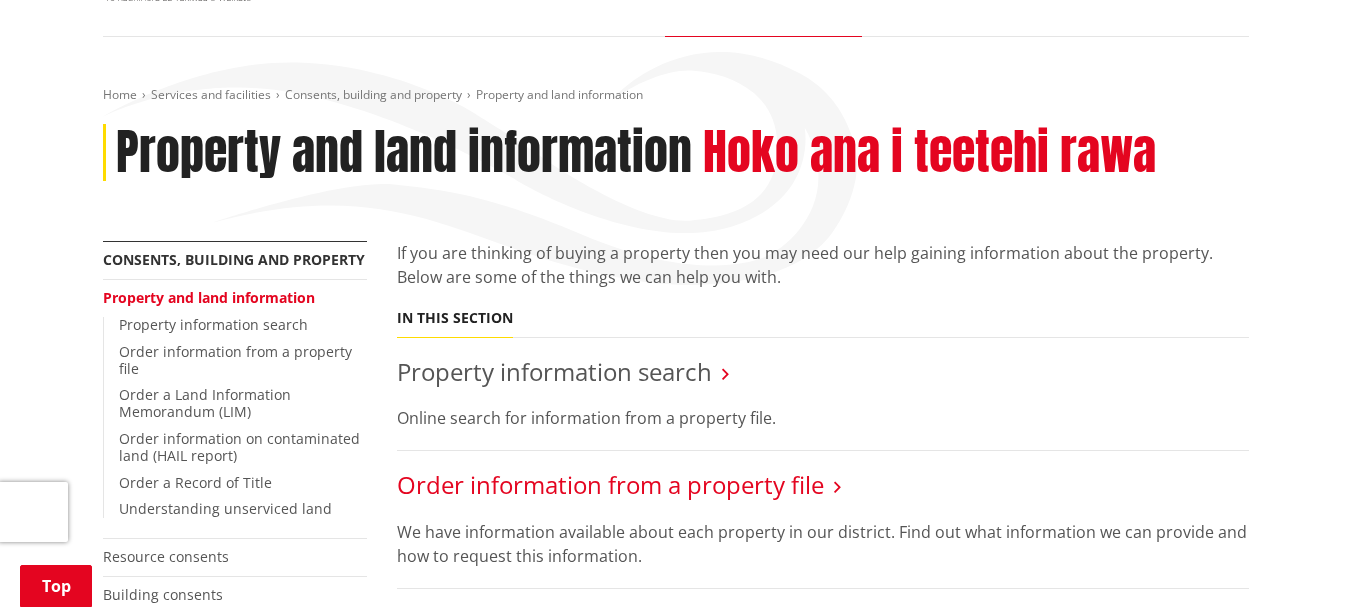 scroll, scrollTop: 300, scrollLeft: 0, axis: vertical 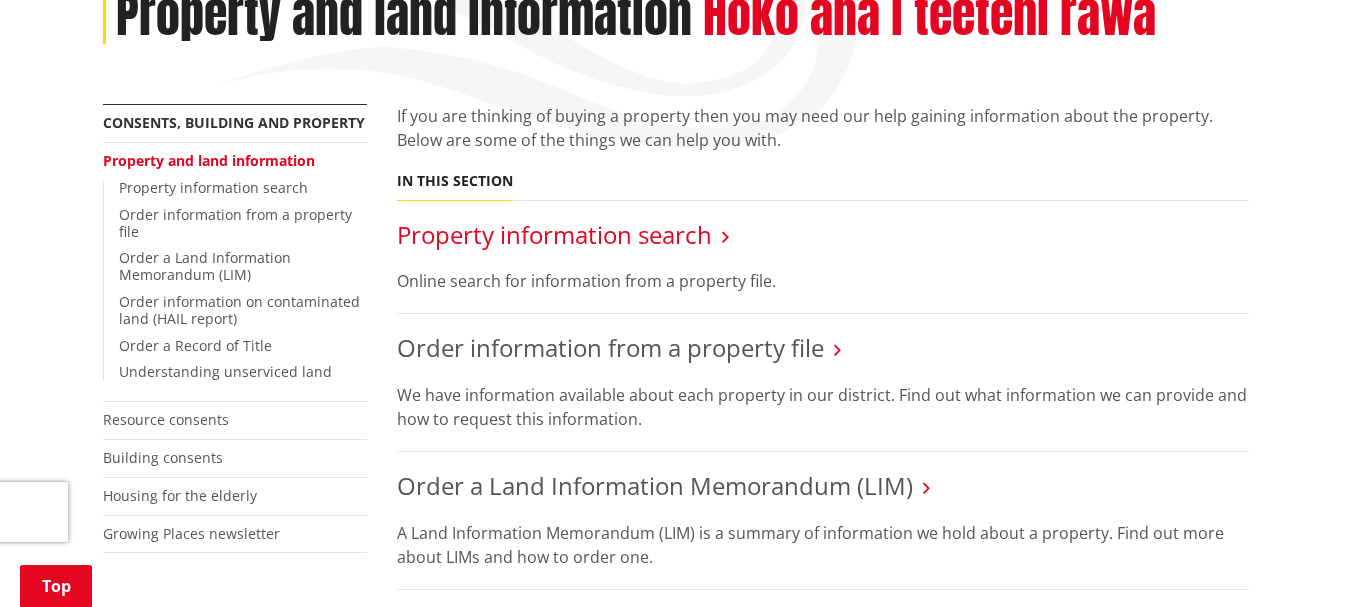 click on "Property information search" at bounding box center [554, 234] 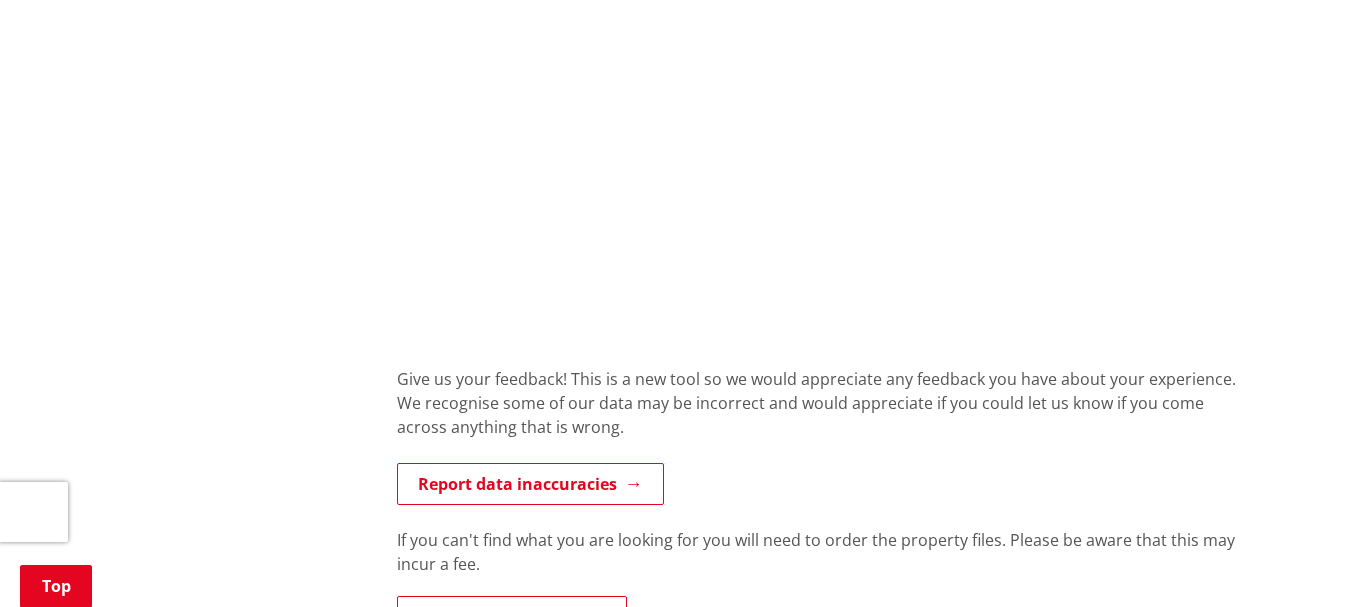 scroll, scrollTop: 900, scrollLeft: 0, axis: vertical 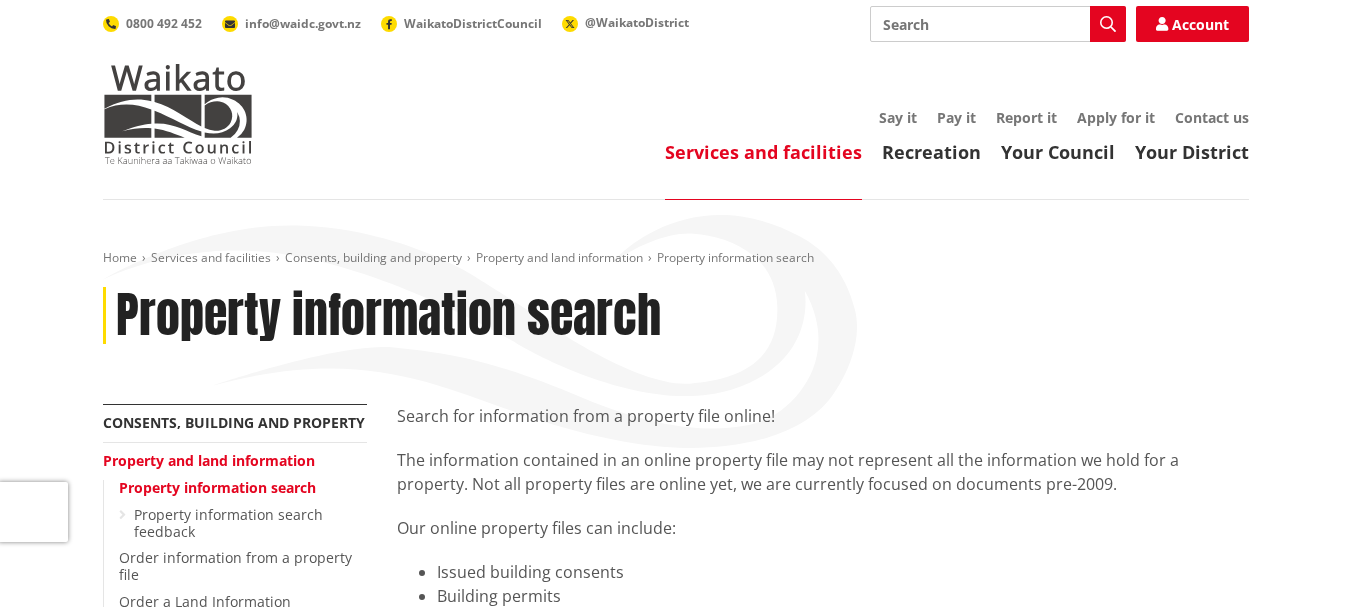 click on "Search" at bounding box center (998, 24) 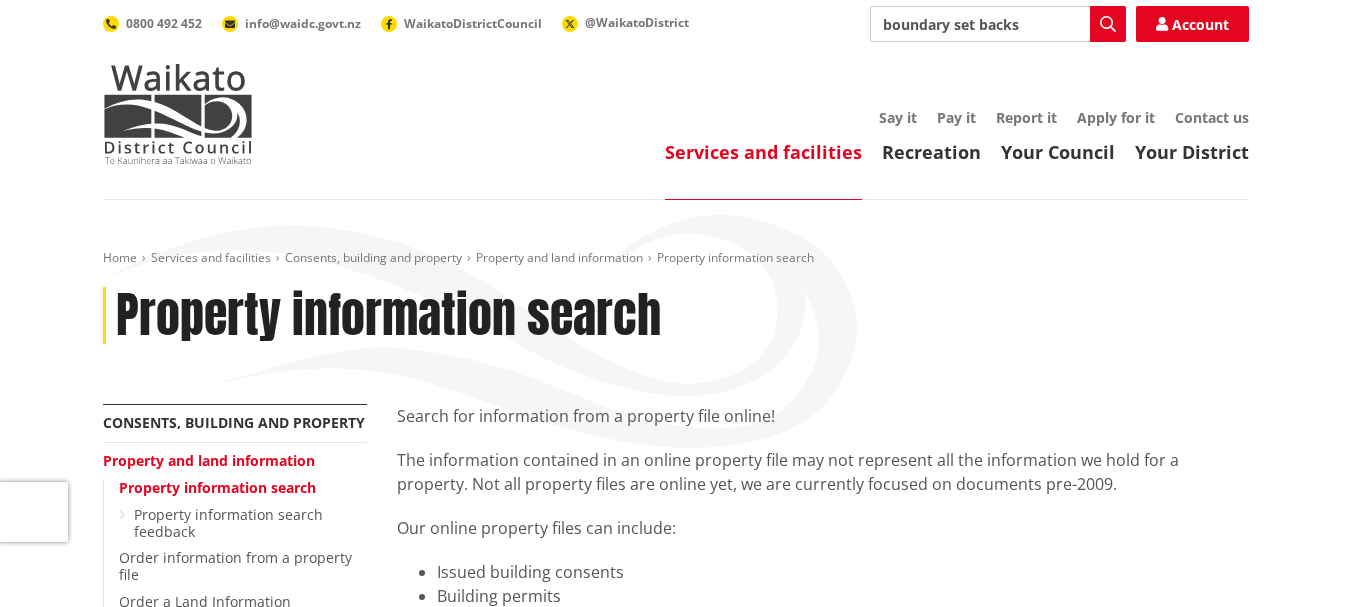 type on "boundary set backs" 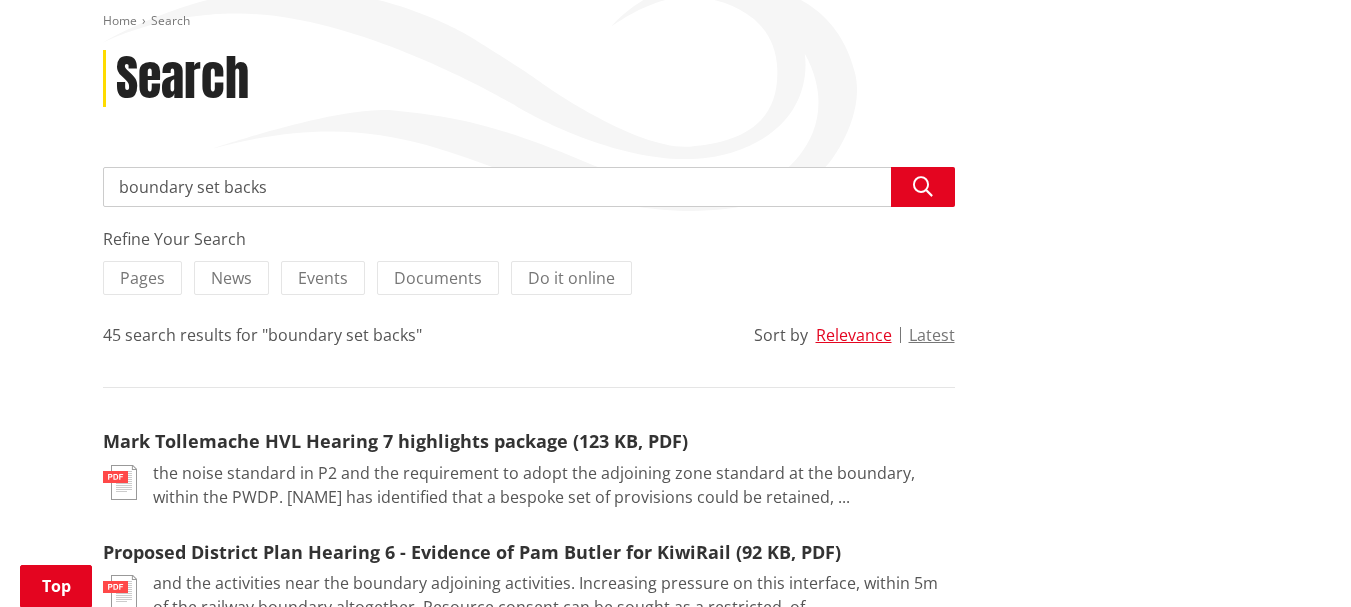 scroll, scrollTop: 200, scrollLeft: 0, axis: vertical 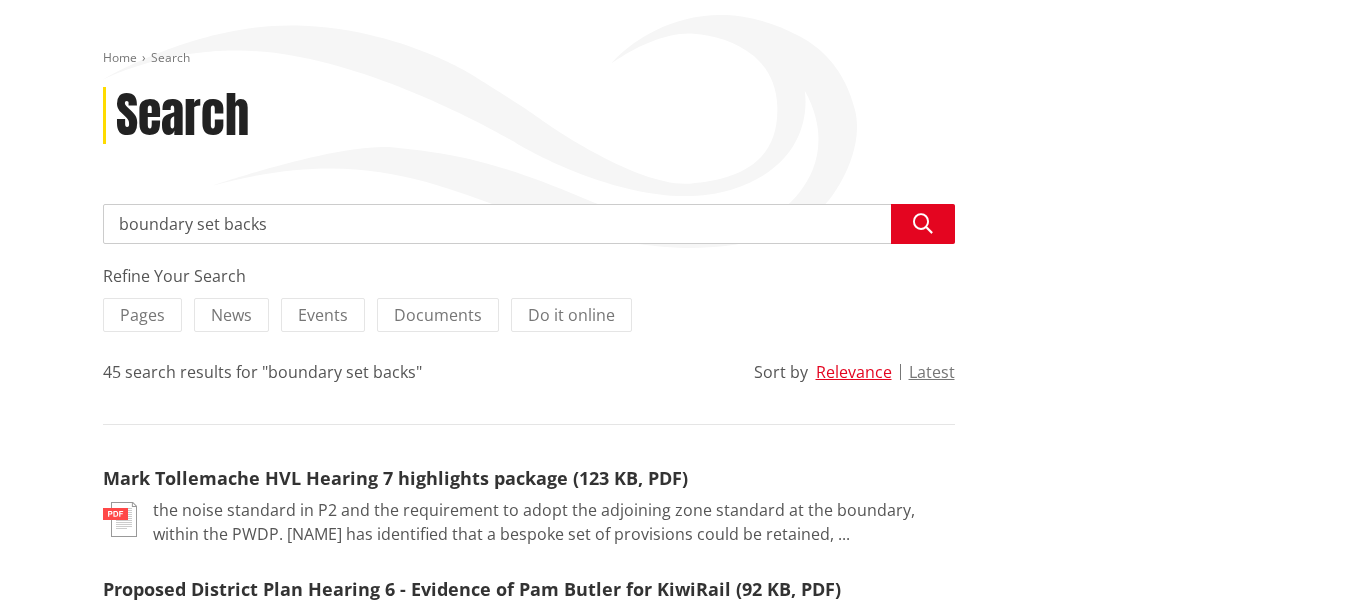 click on "boundary set backs" at bounding box center (529, 224) 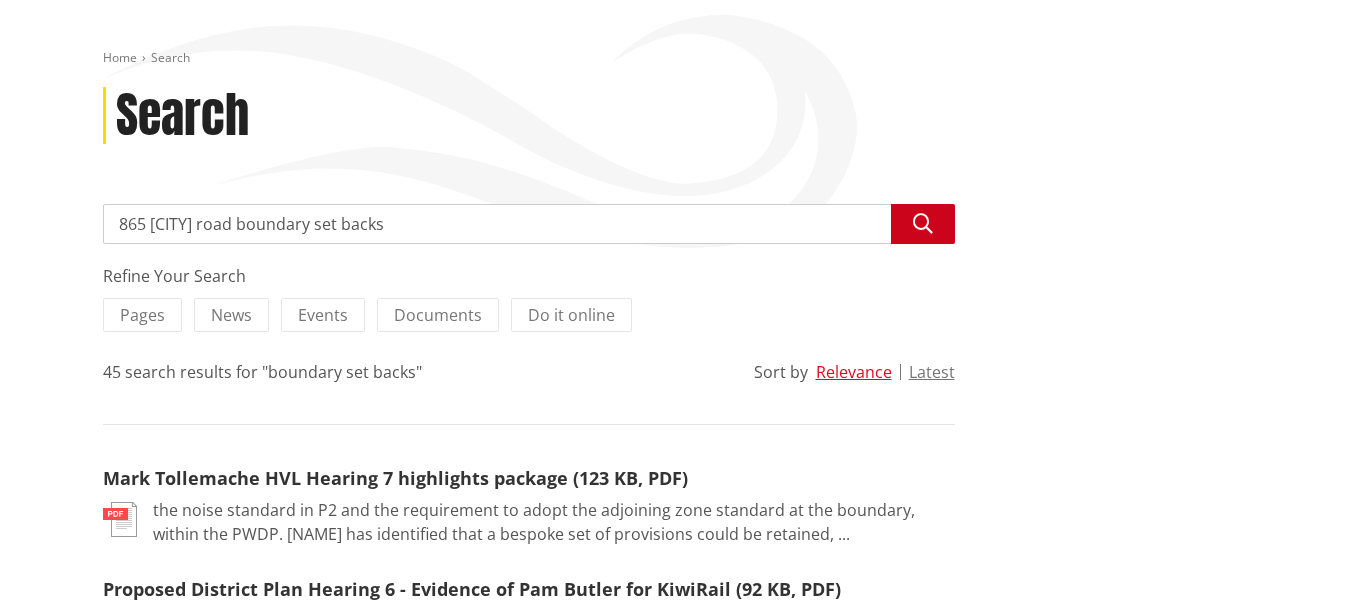 type on "865 gordonton road boundary set backs" 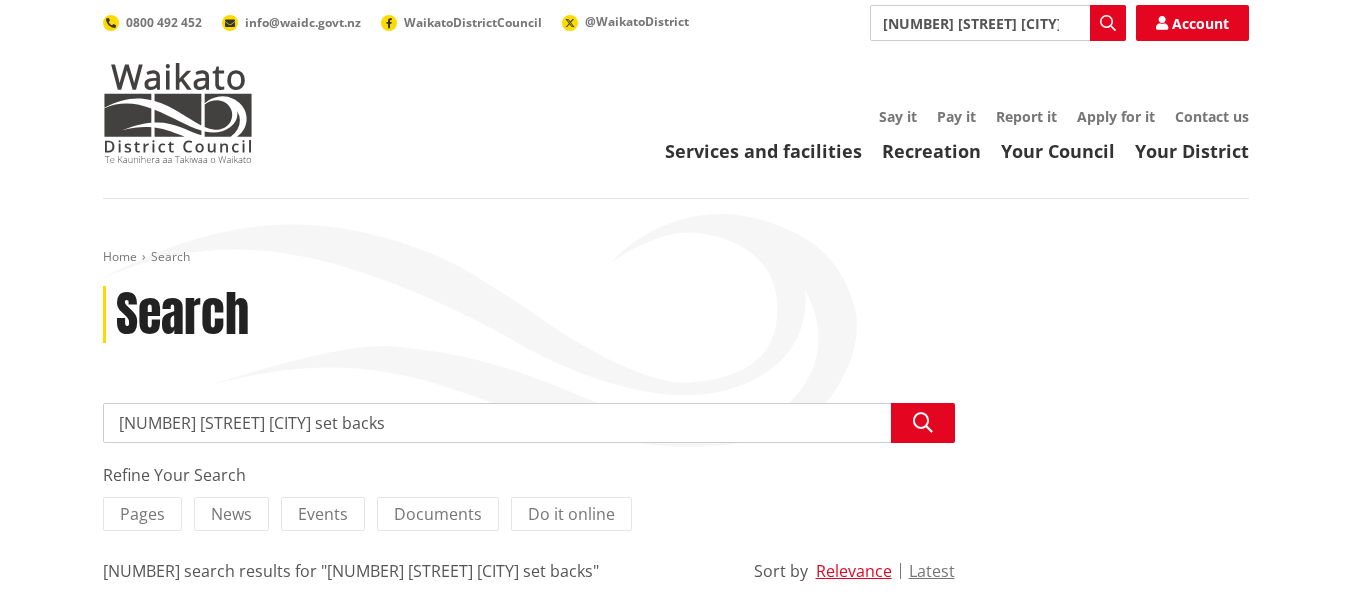 scroll, scrollTop: 0, scrollLeft: 0, axis: both 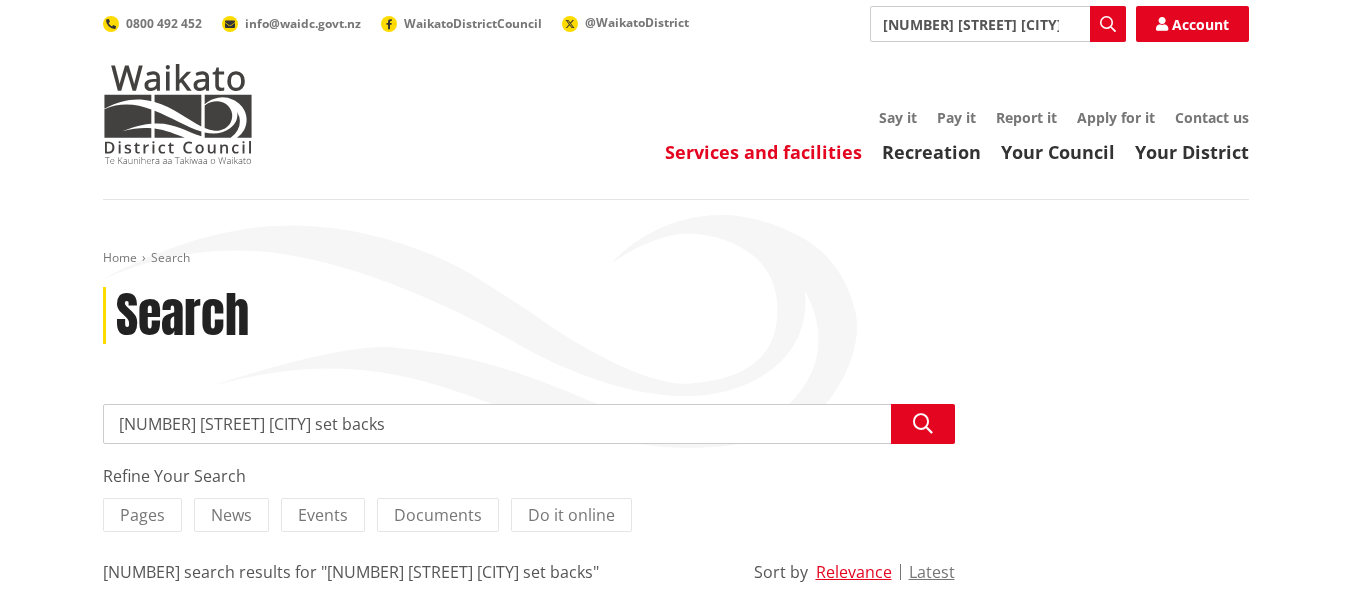 click on "Services and facilities" at bounding box center (763, 152) 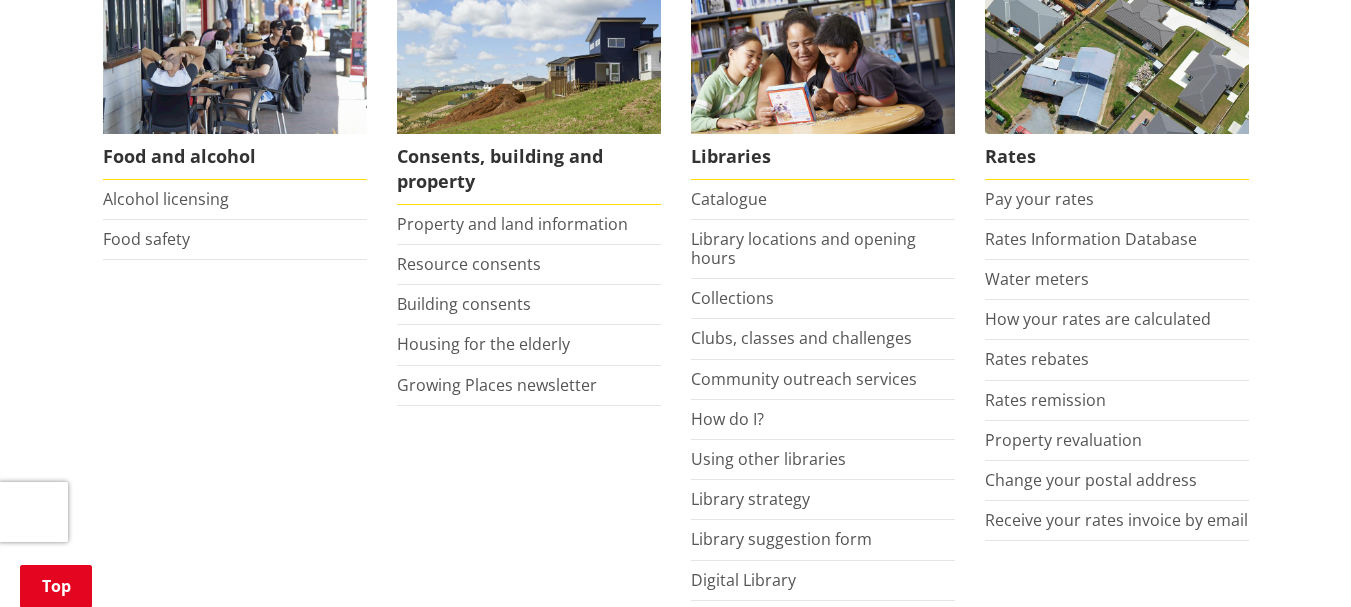 scroll, scrollTop: 900, scrollLeft: 0, axis: vertical 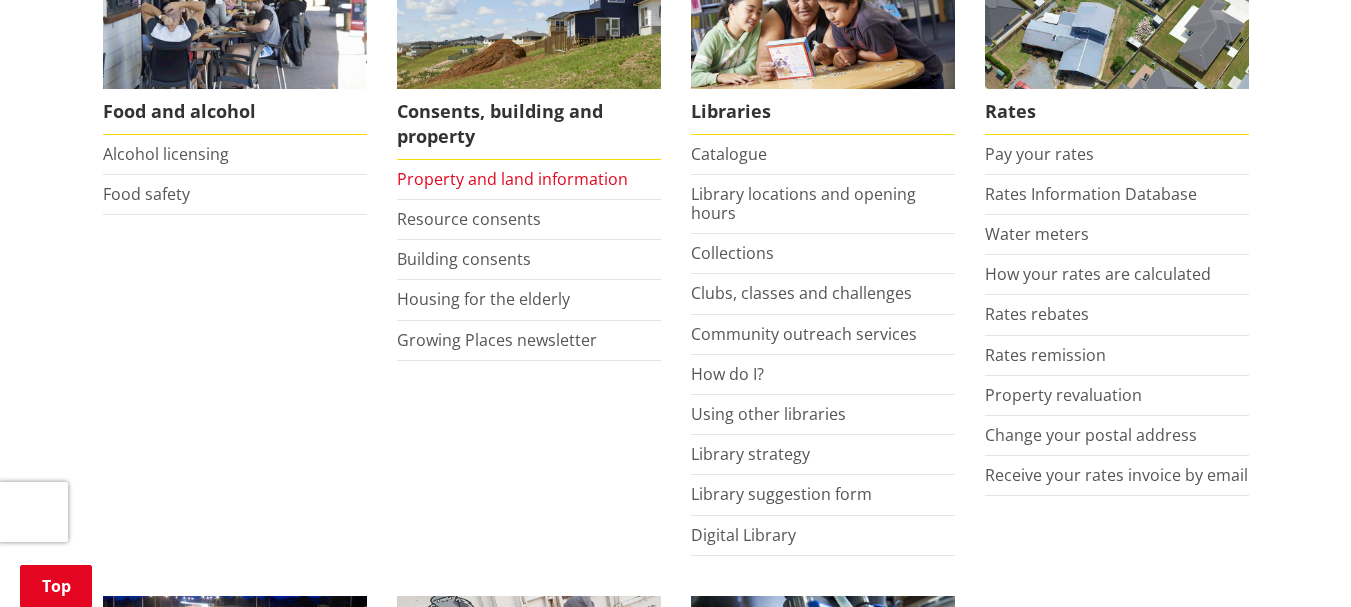 click on "Property and land information" at bounding box center [512, 179] 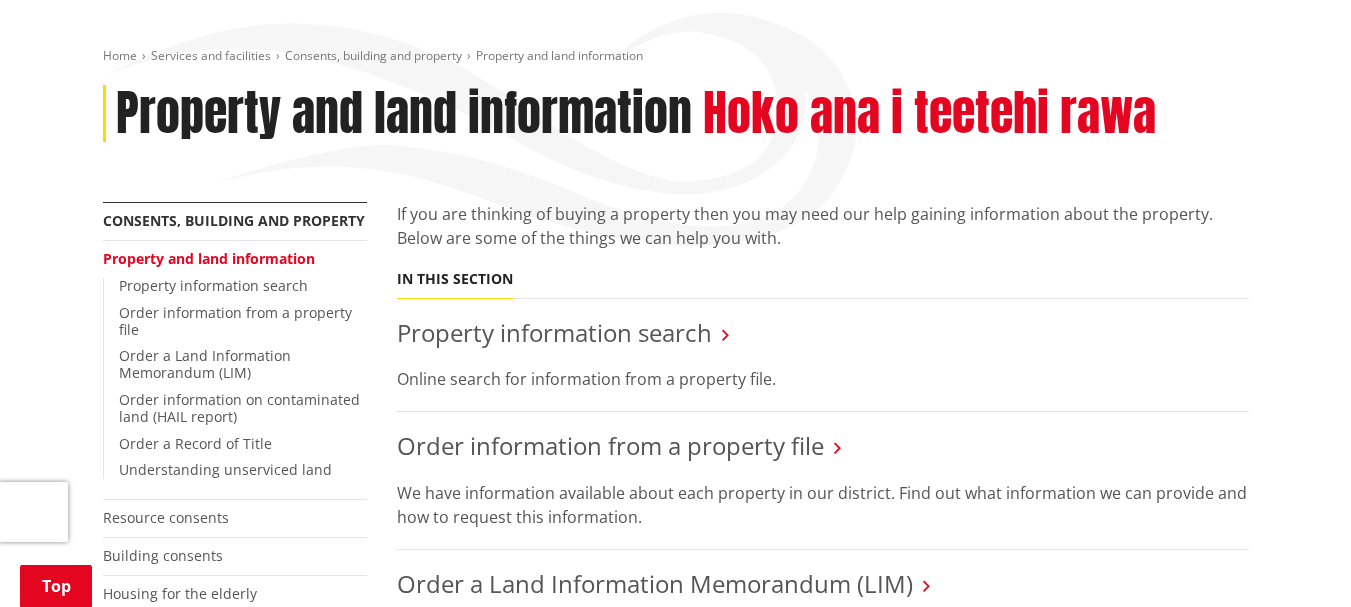 scroll, scrollTop: 200, scrollLeft: 0, axis: vertical 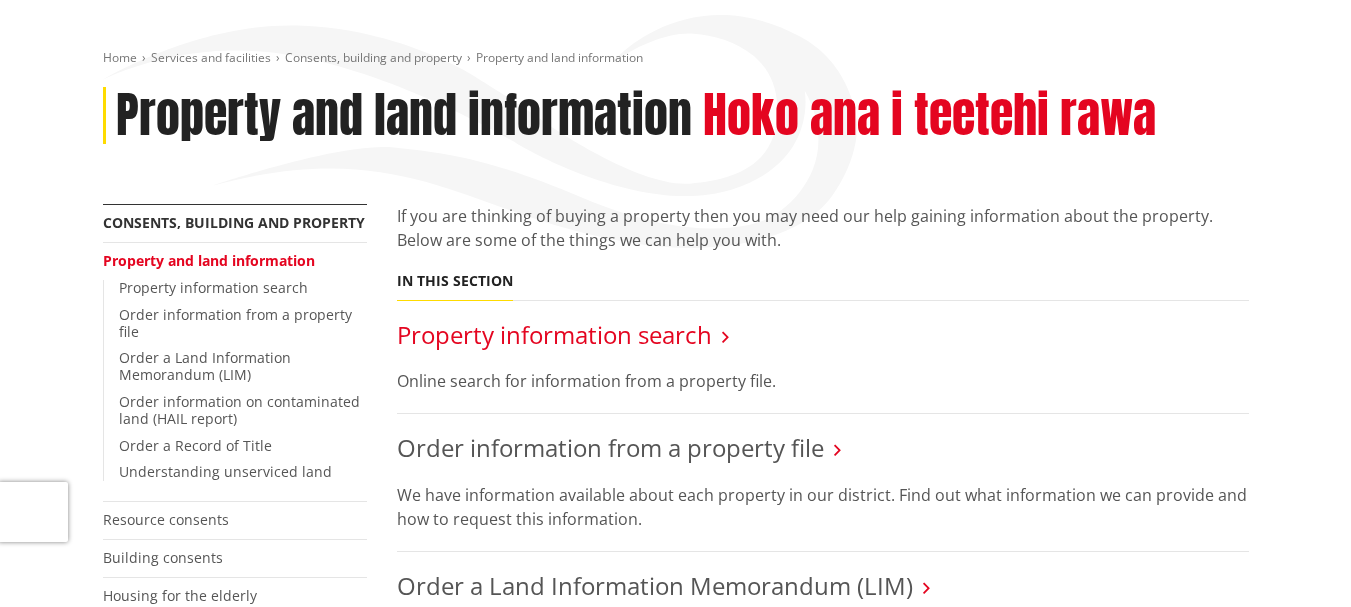 click on "Property information search" at bounding box center (554, 334) 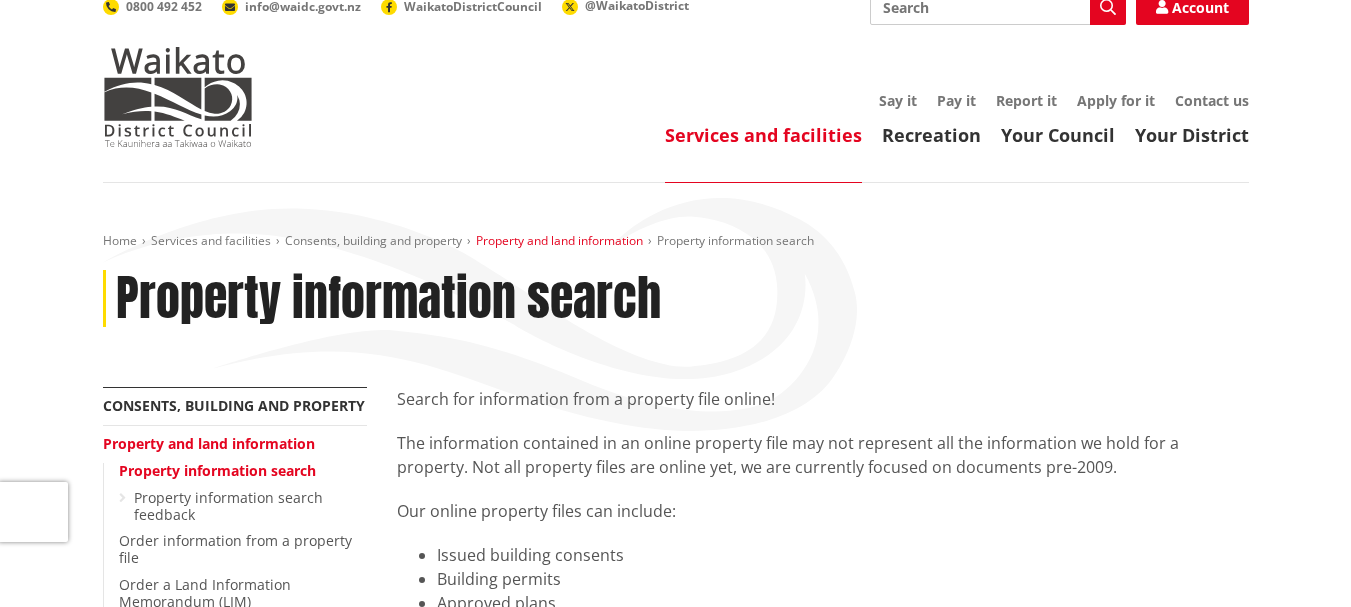 scroll, scrollTop: 0, scrollLeft: 0, axis: both 